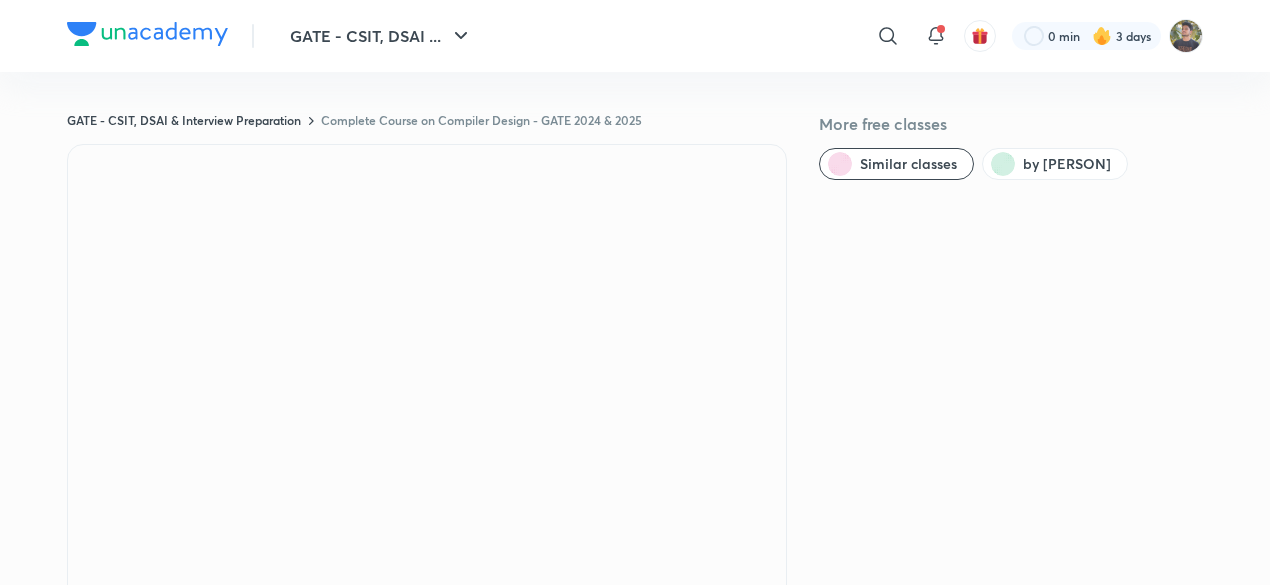 scroll, scrollTop: 0, scrollLeft: 0, axis: both 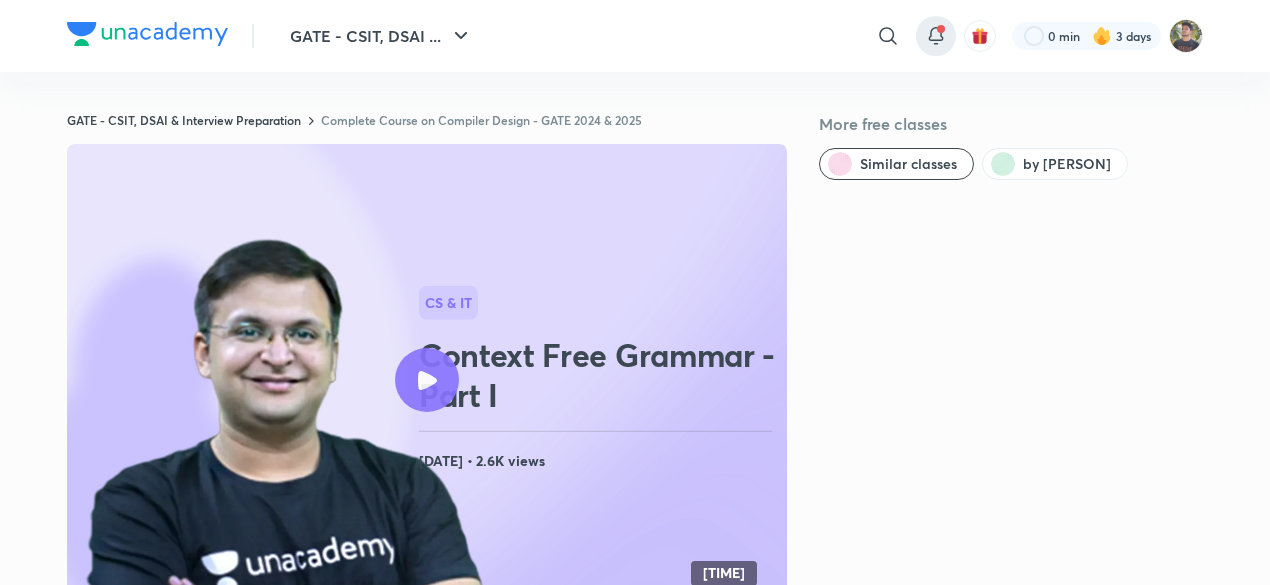 click 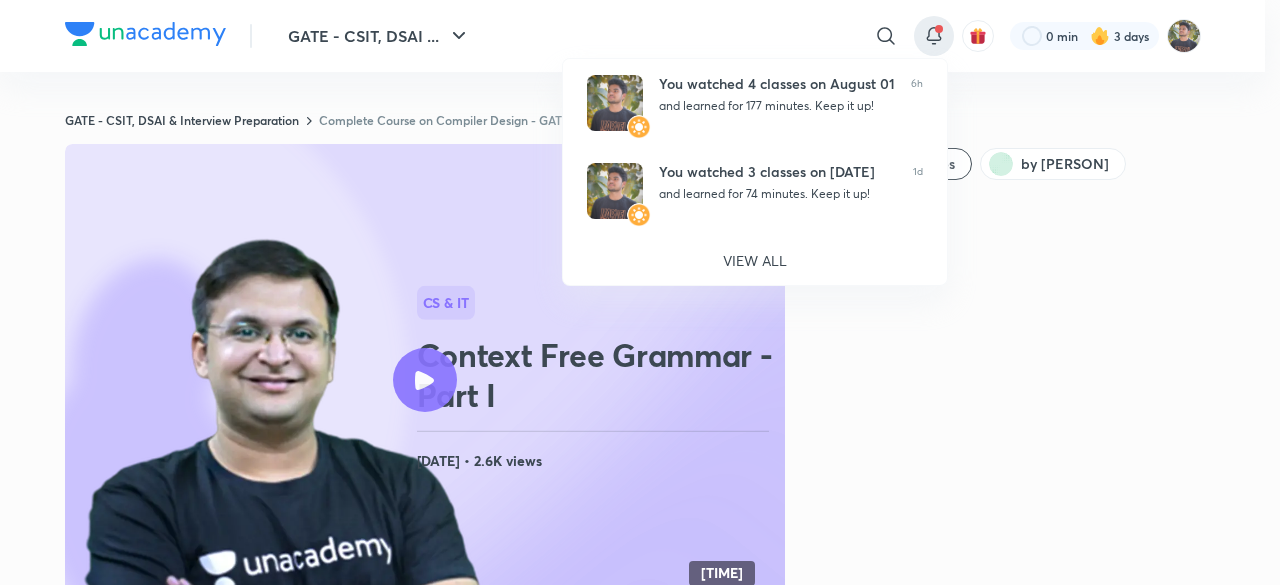 click at bounding box center (640, 292) 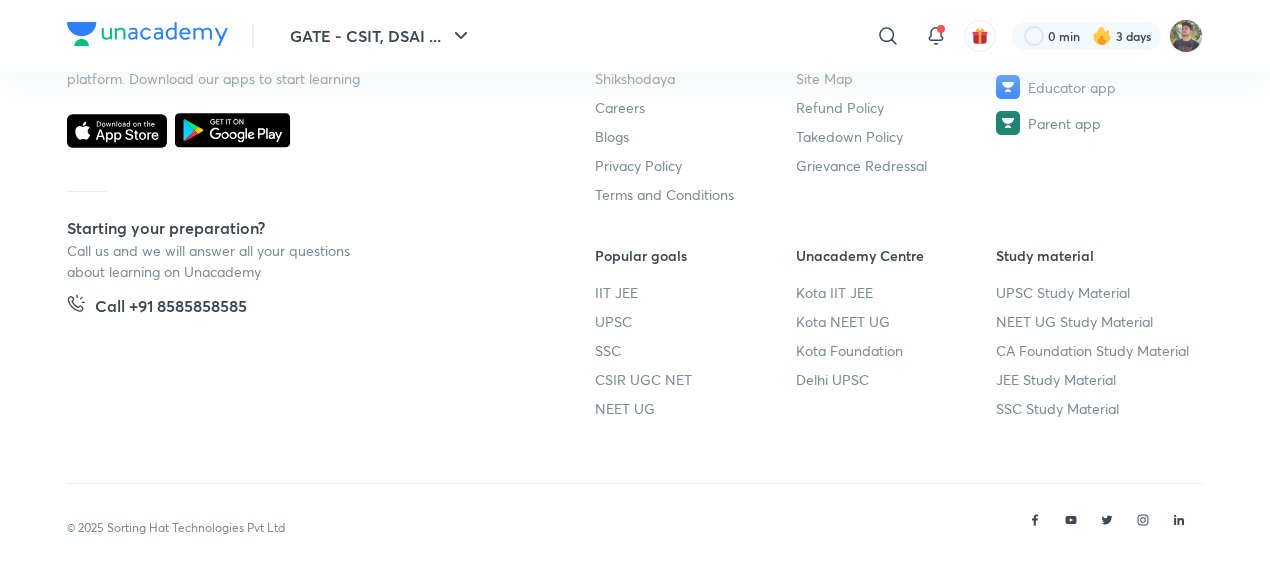 scroll, scrollTop: 1336, scrollLeft: 0, axis: vertical 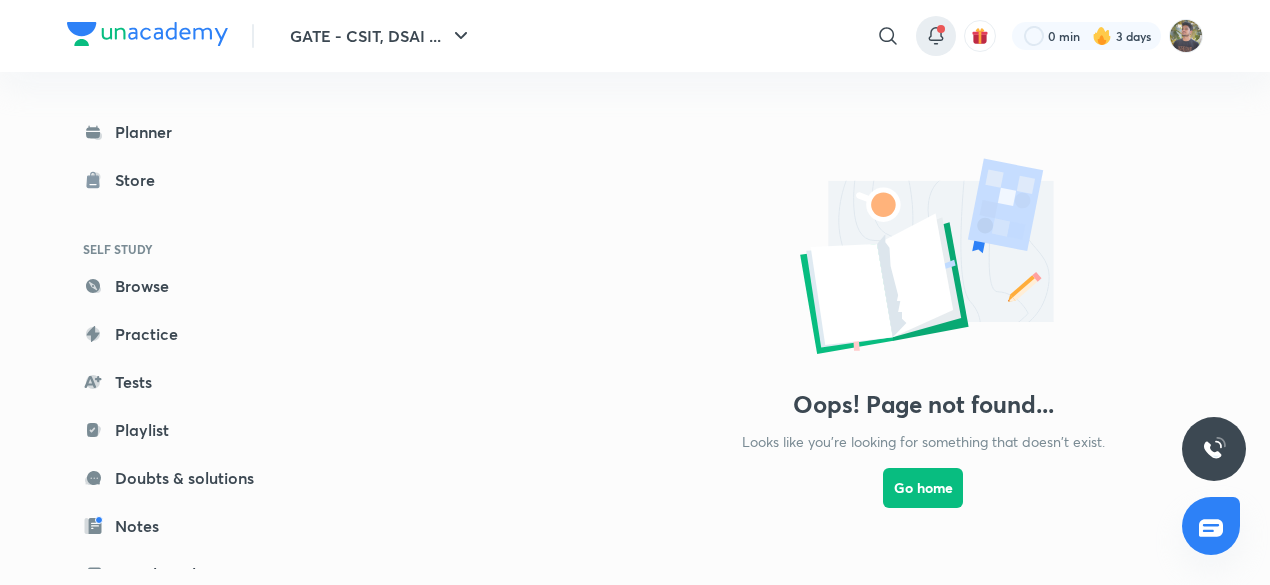click 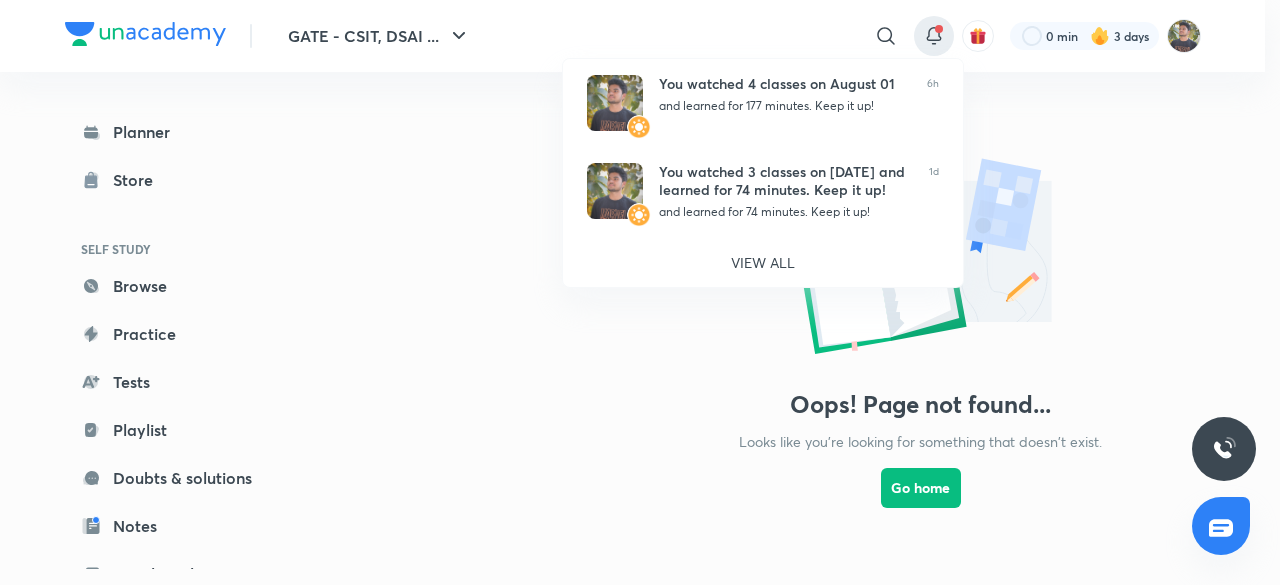 click at bounding box center [640, 292] 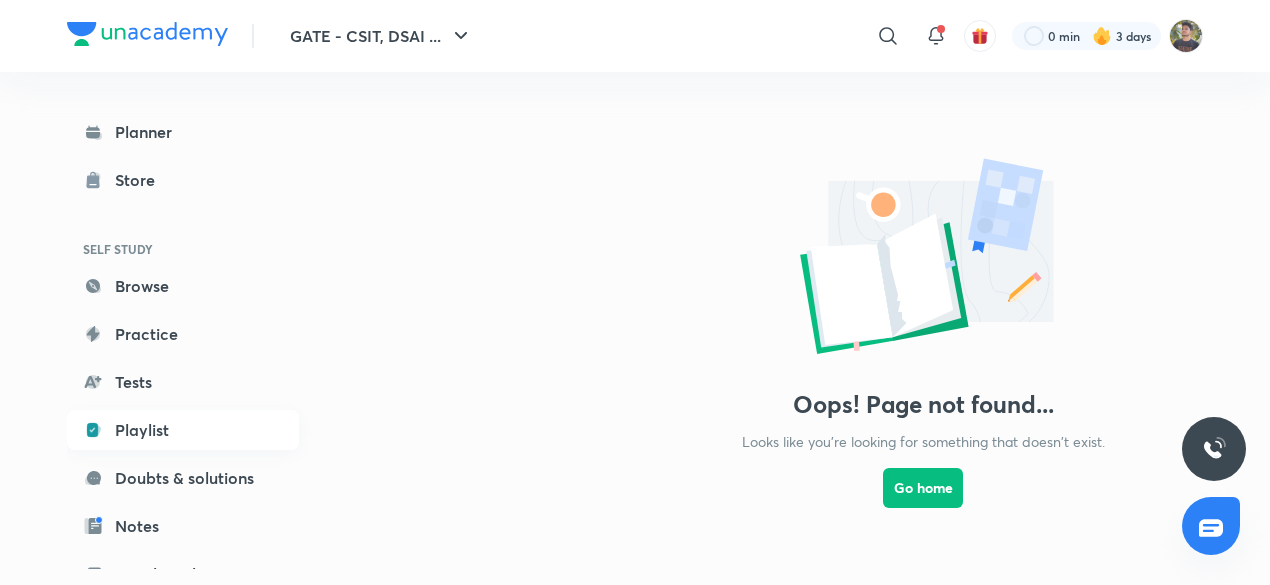 click on "Playlist" at bounding box center (183, 430) 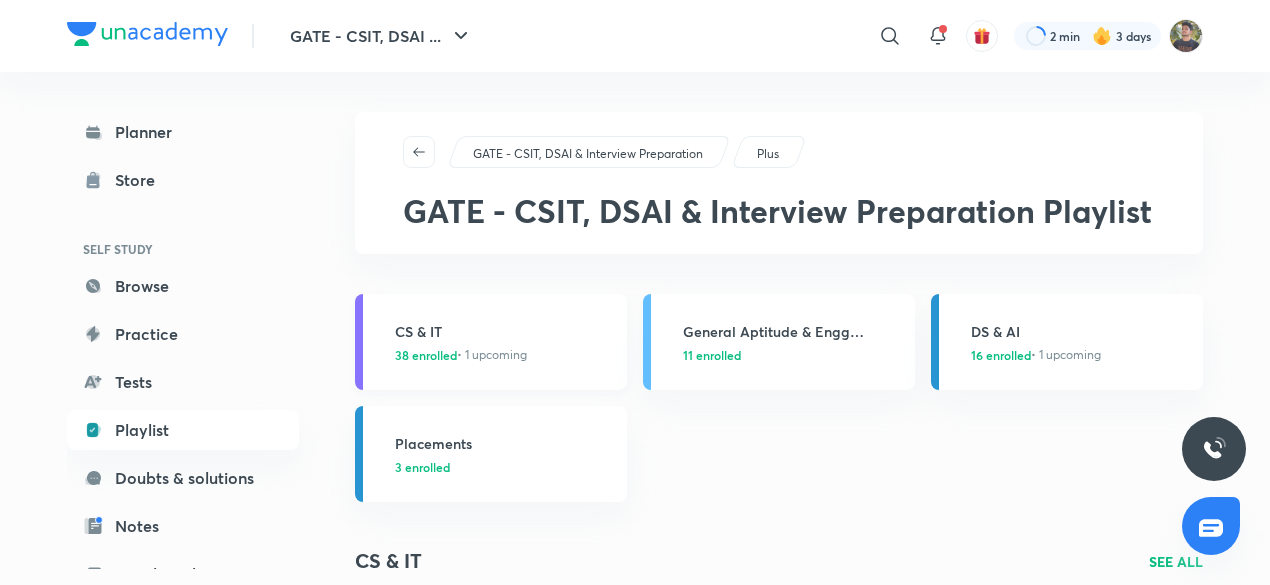 click on "38 enrolled  • 1 upcoming" at bounding box center [461, 355] 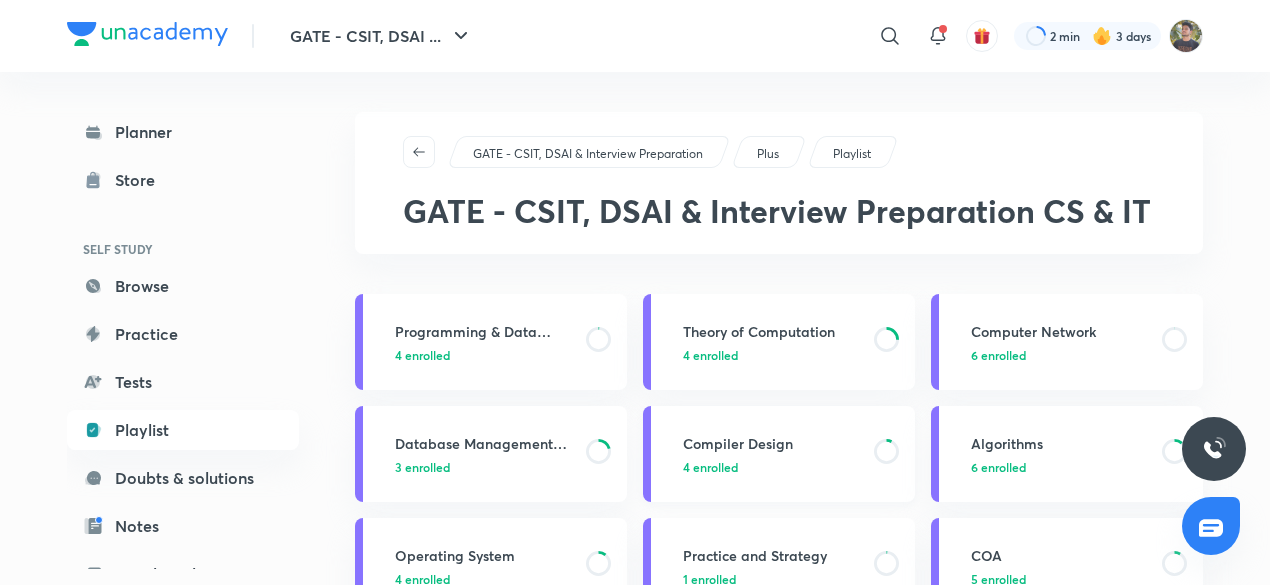click on "Compiler Design 4 enrolled" at bounding box center [779, 454] 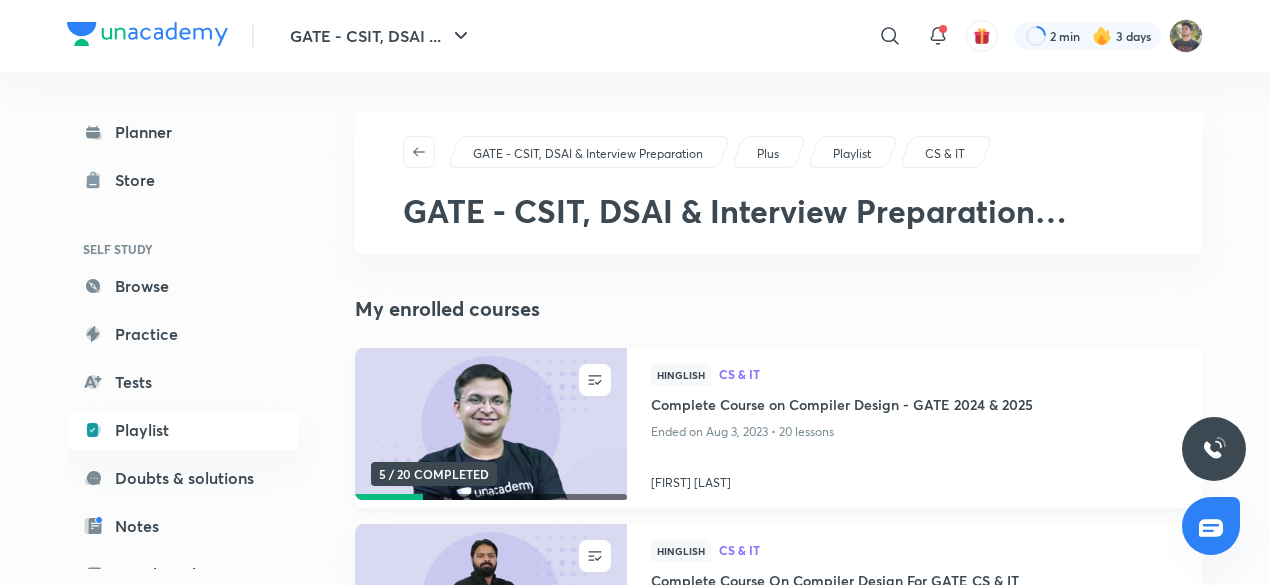 click at bounding box center [490, 424] 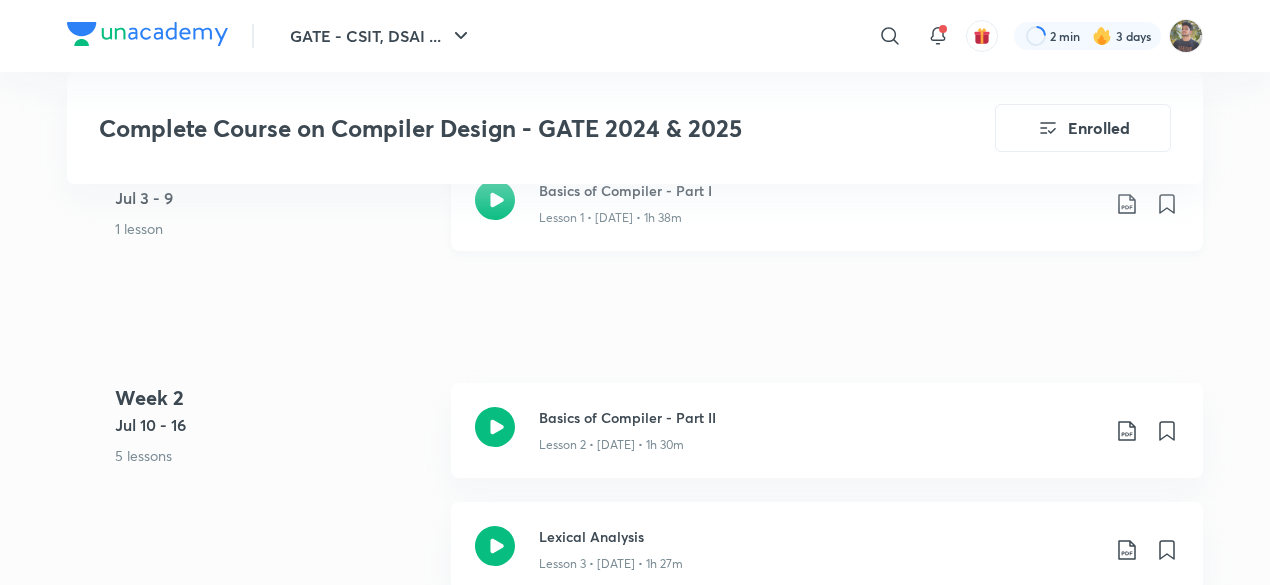 scroll, scrollTop: 898, scrollLeft: 0, axis: vertical 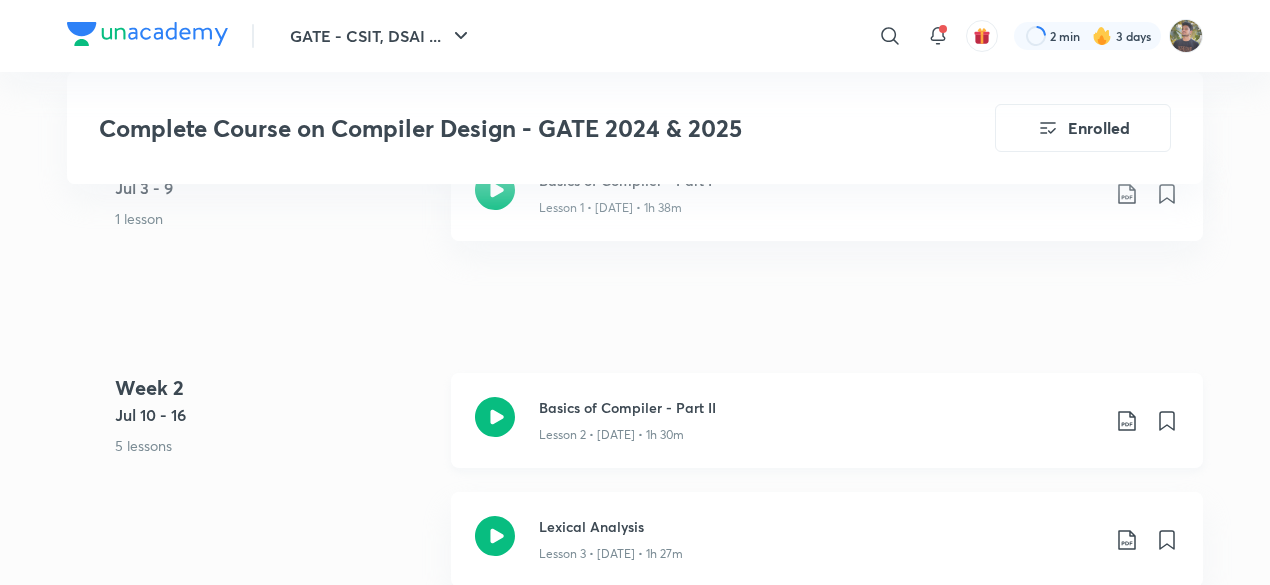 click on "Lesson 2  •  Jul 10  •  1h 30m" at bounding box center (611, 435) 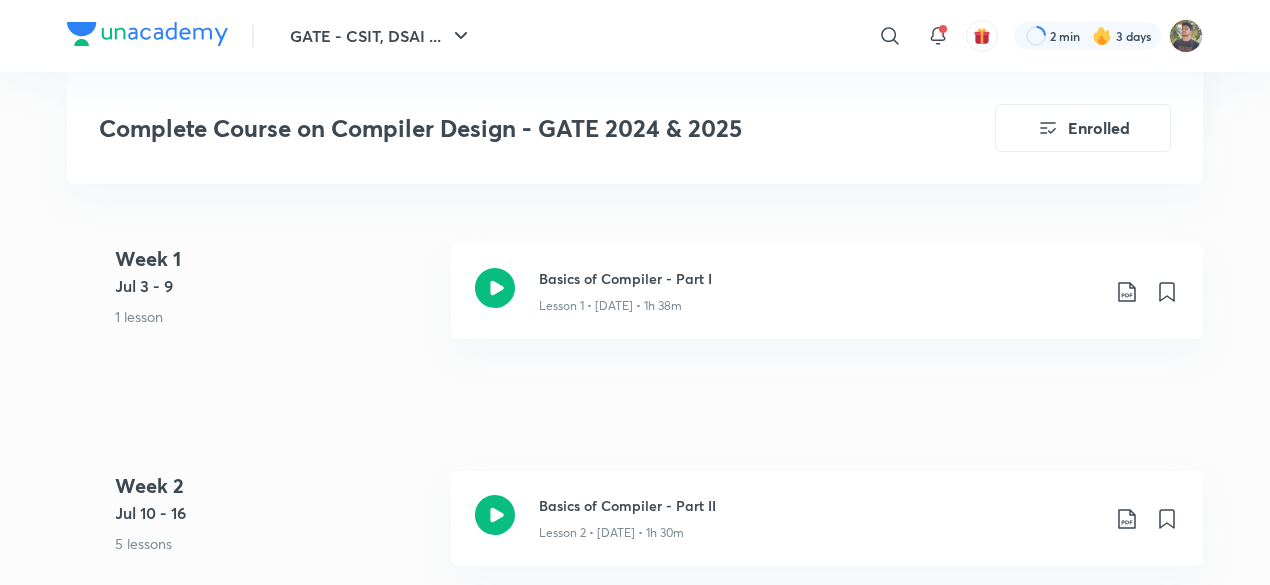 scroll, scrollTop: 799, scrollLeft: 0, axis: vertical 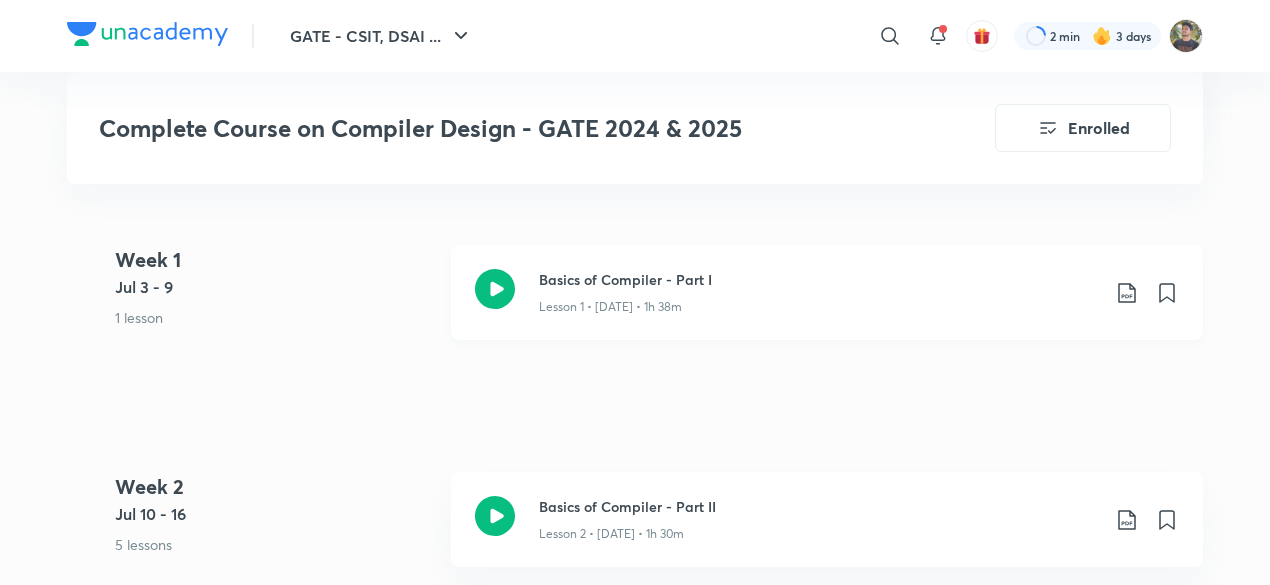 click on "Basics of Compiler - Part I" at bounding box center [819, 279] 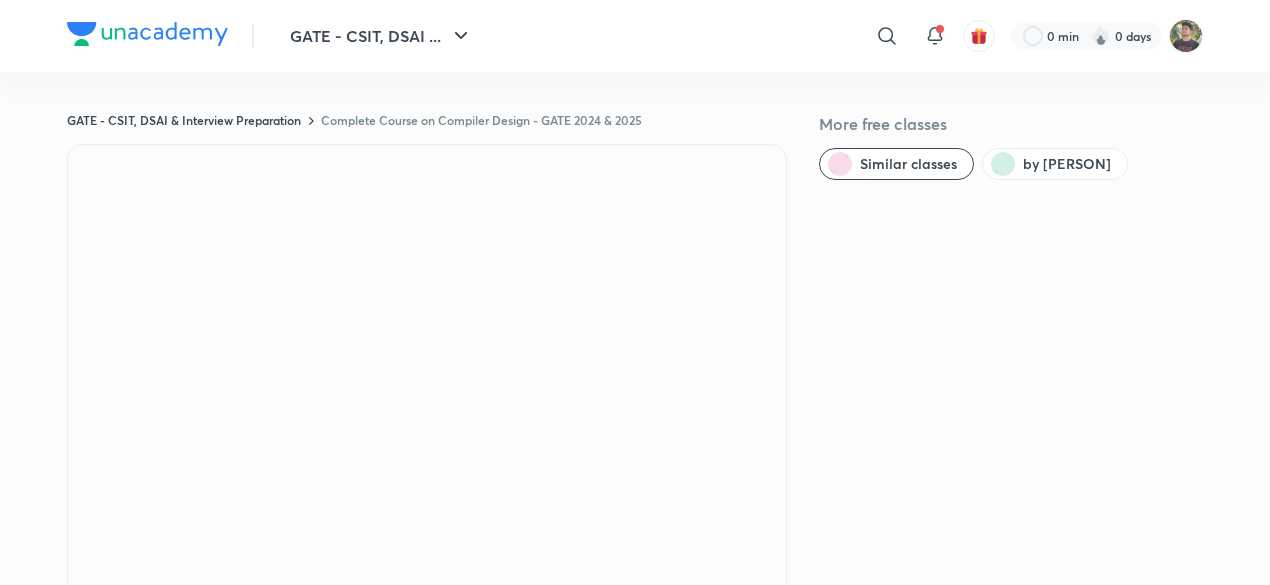 scroll, scrollTop: 0, scrollLeft: 0, axis: both 